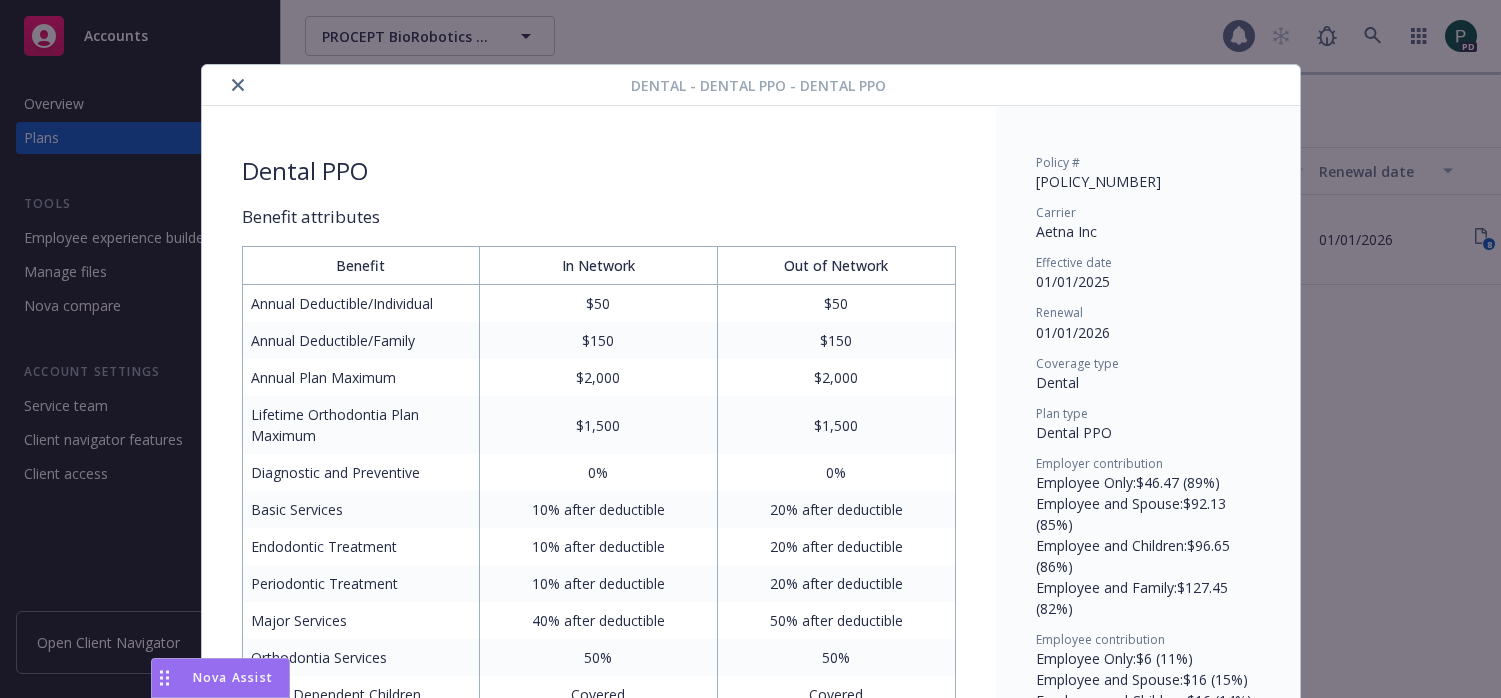 scroll, scrollTop: 0, scrollLeft: 0, axis: both 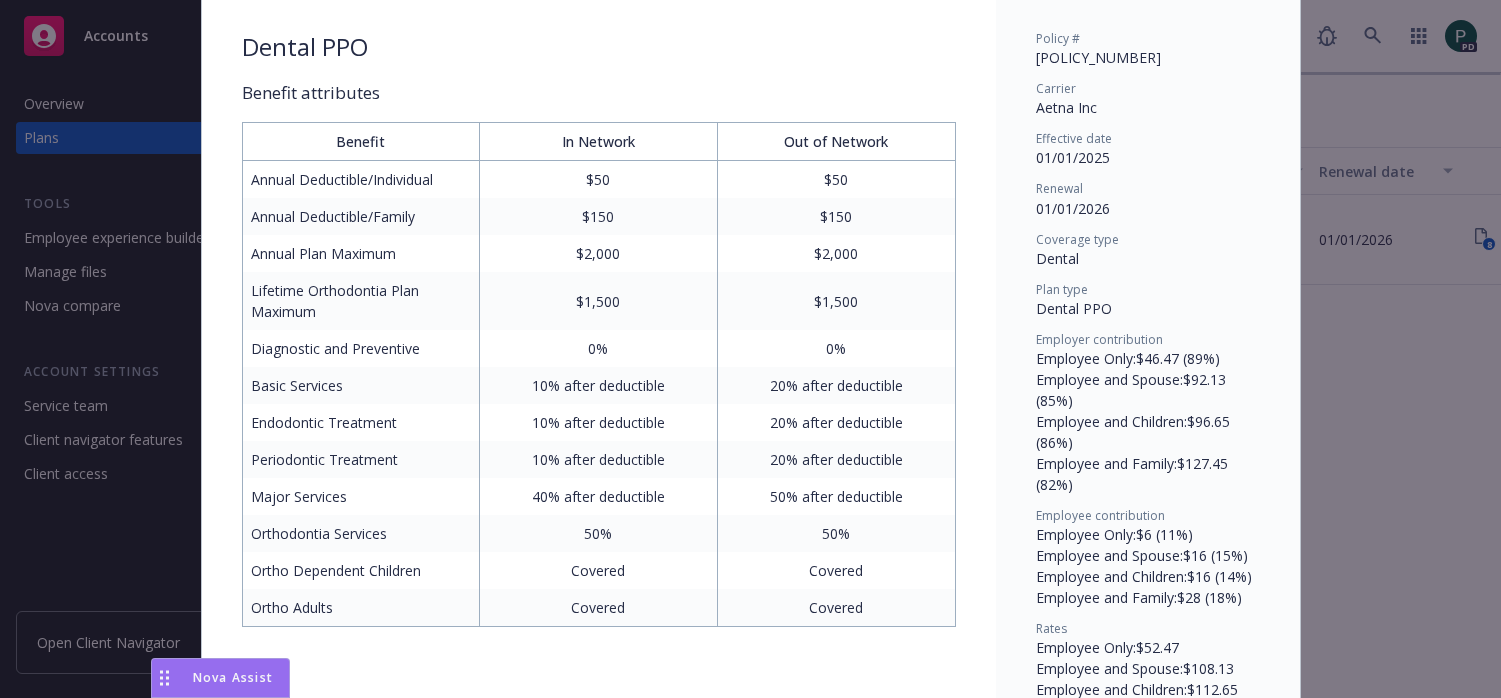 drag, startPoint x: 1372, startPoint y: 315, endPoint x: 996, endPoint y: 215, distance: 389.07068 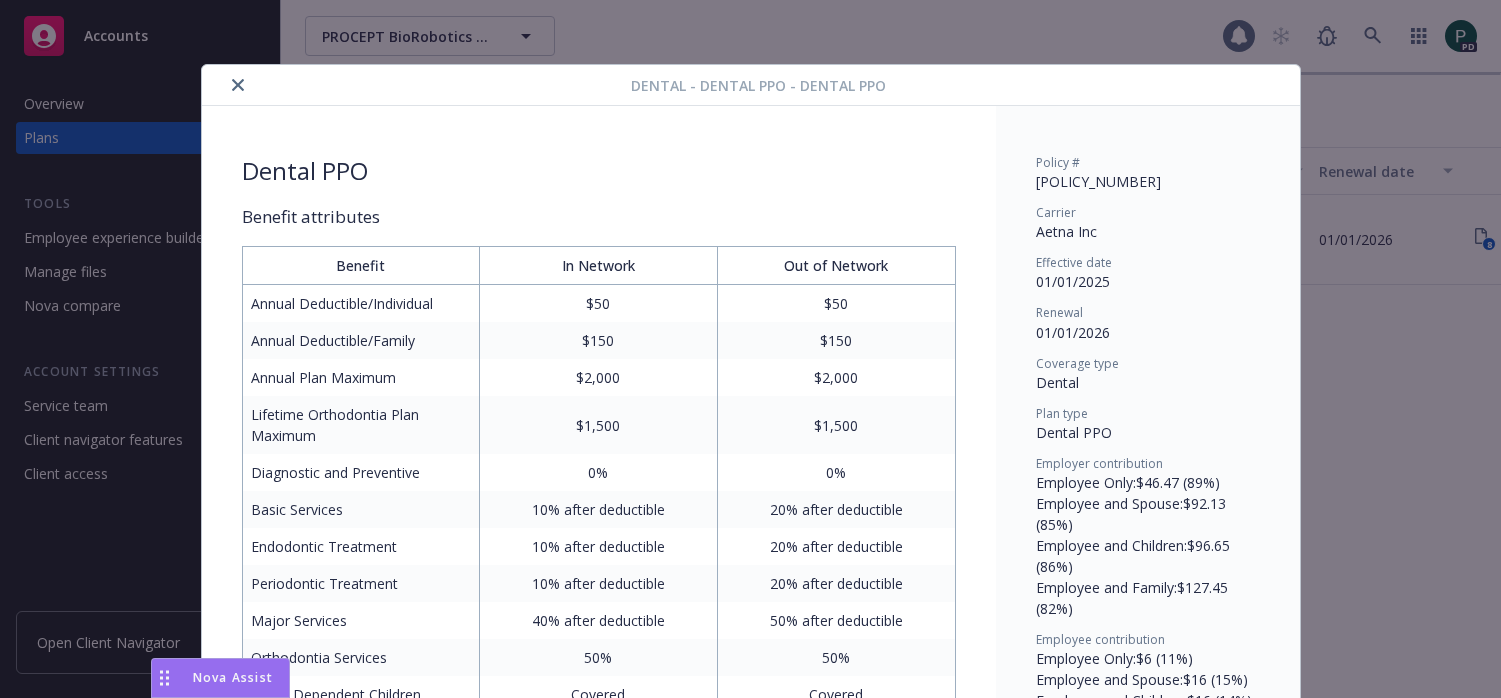 click 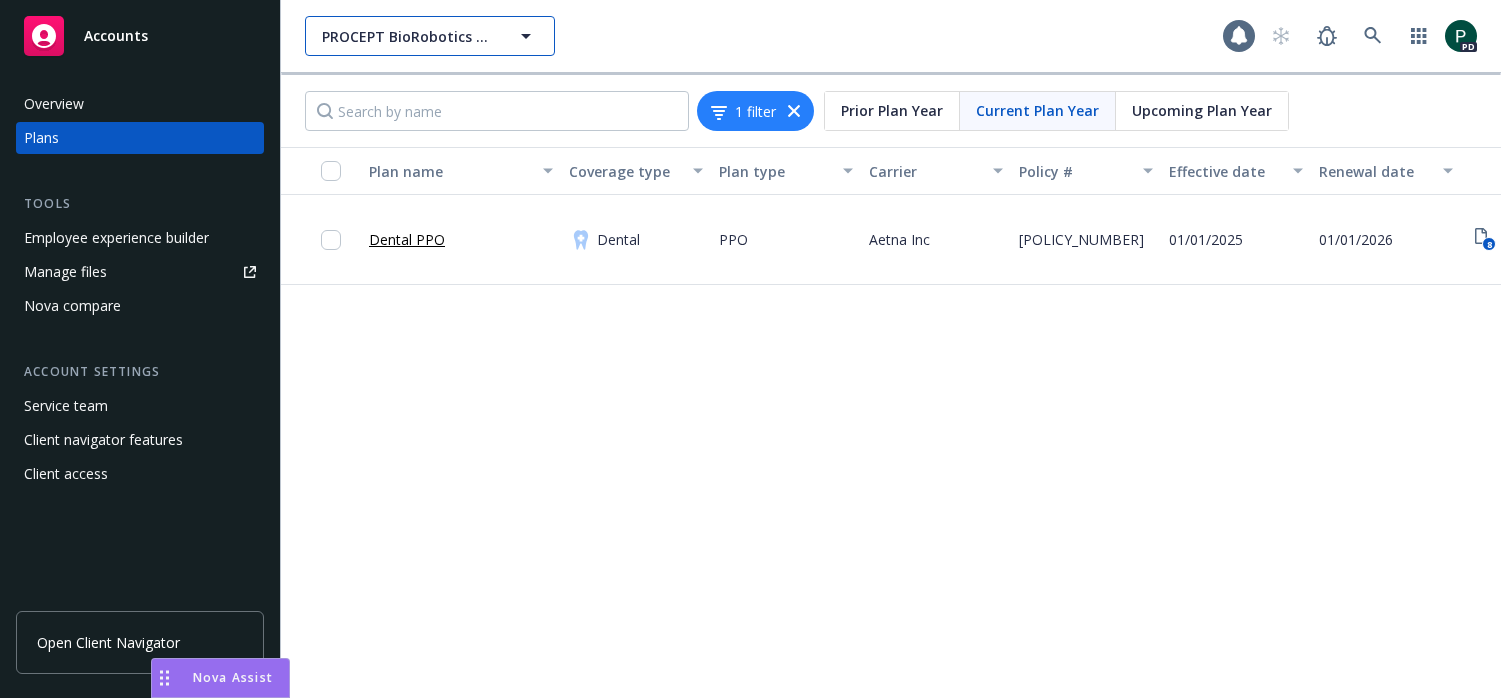 click on "PROCEPT BioRobotics Corporation" at bounding box center [408, 36] 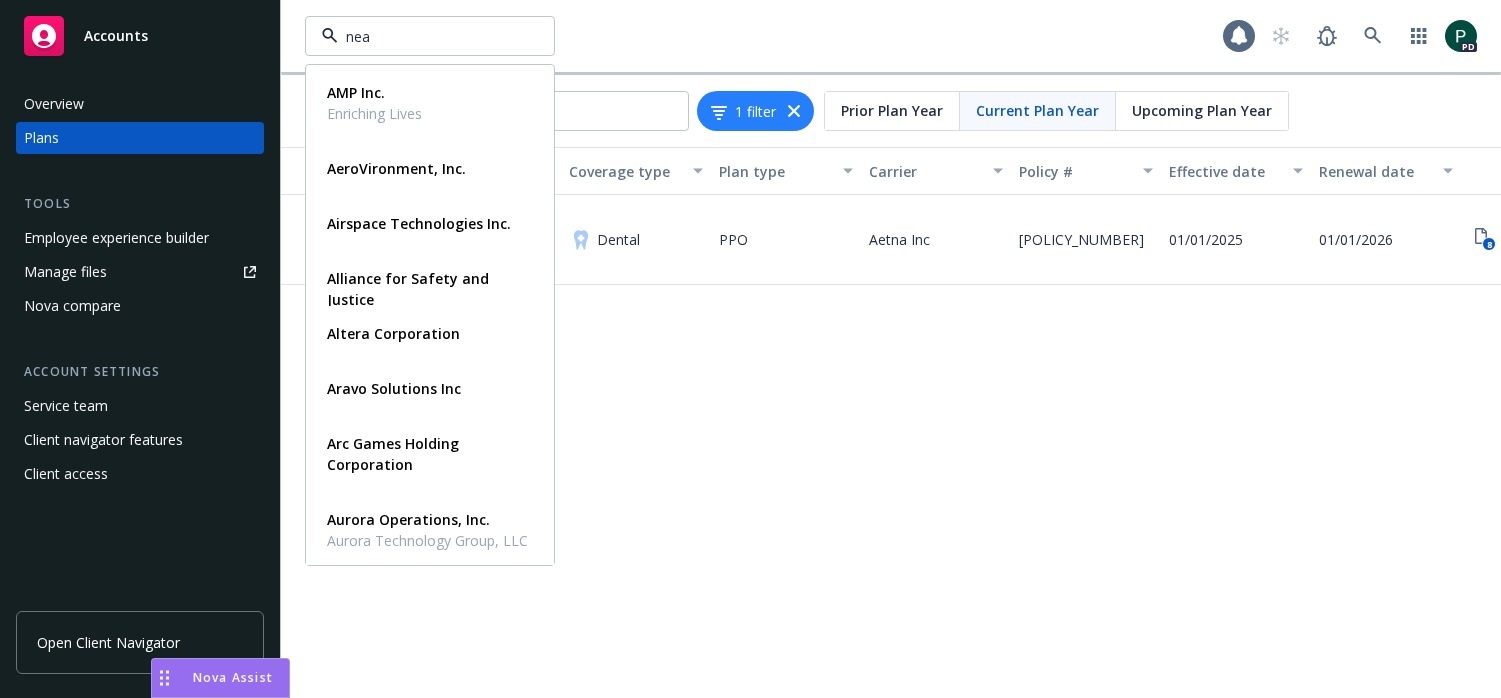 type on "near" 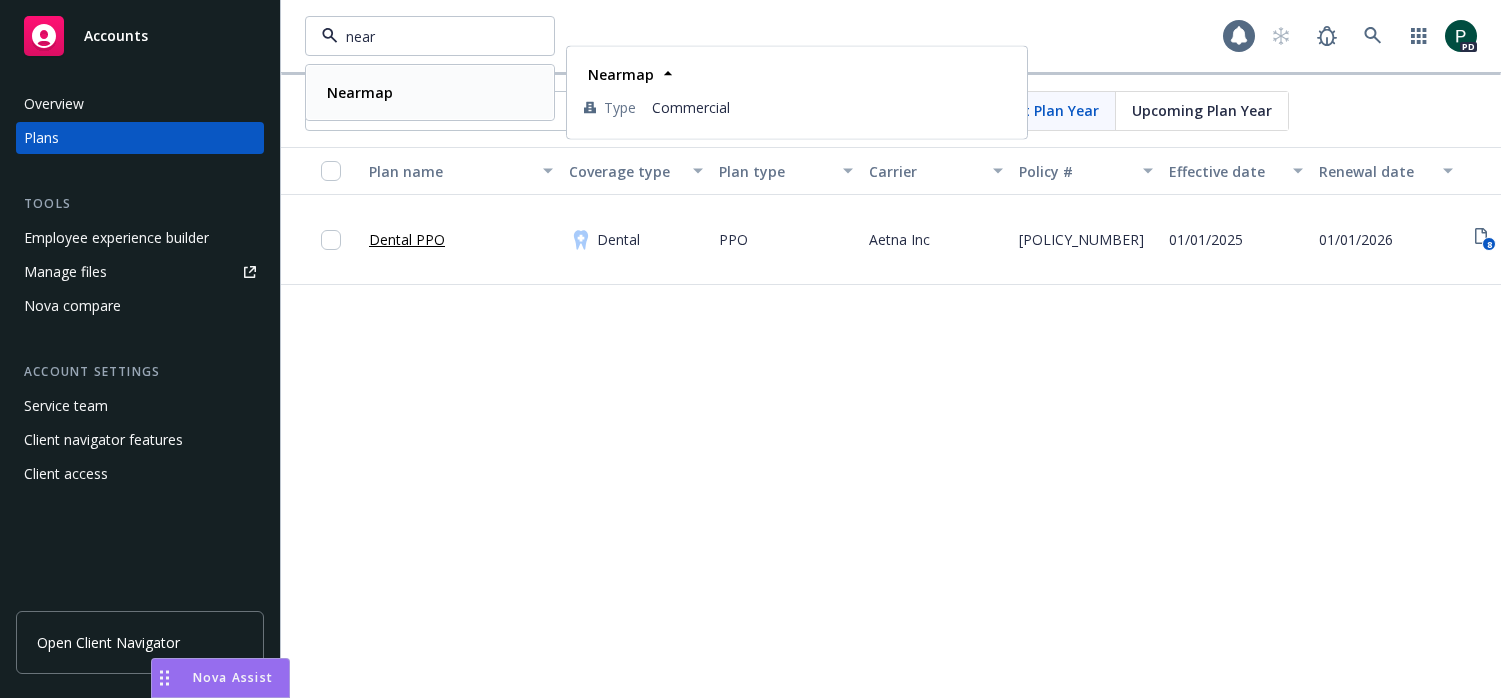 click on "Nearmap" at bounding box center (430, 92) 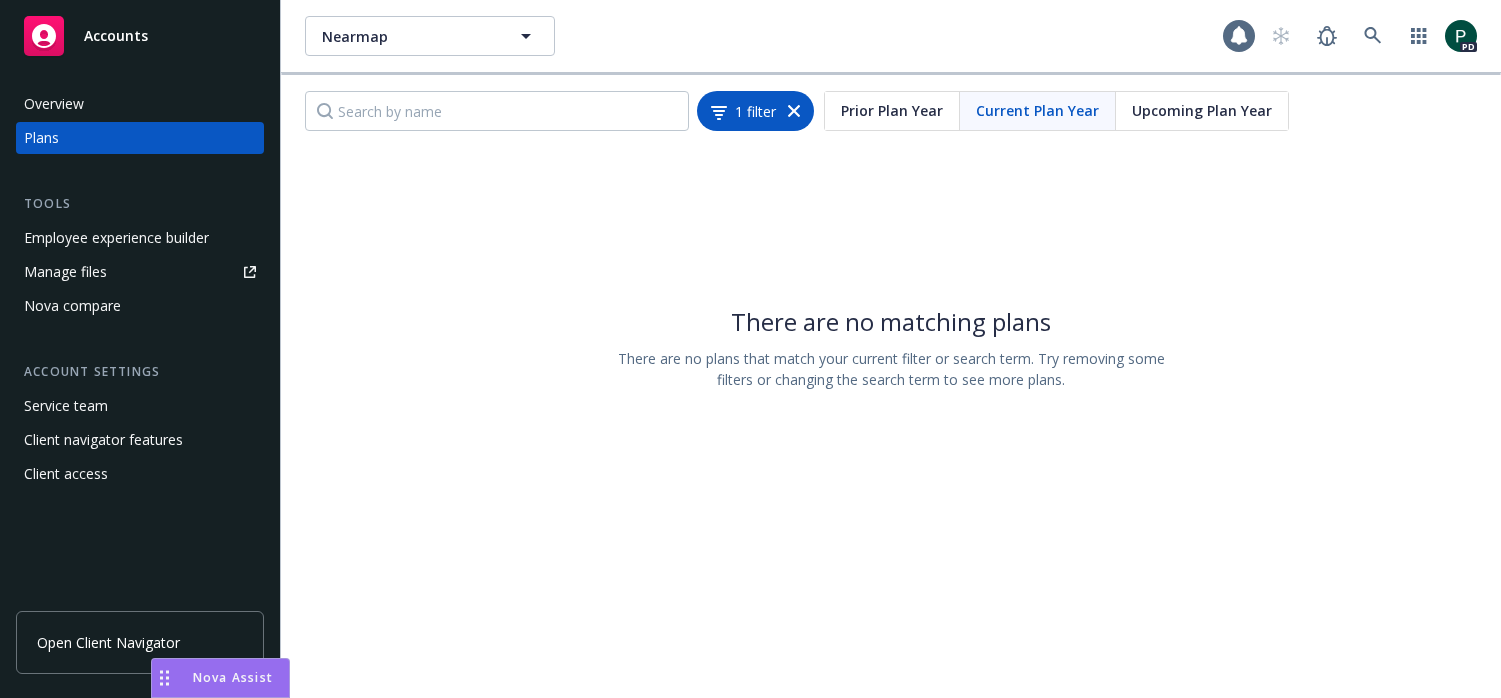 click 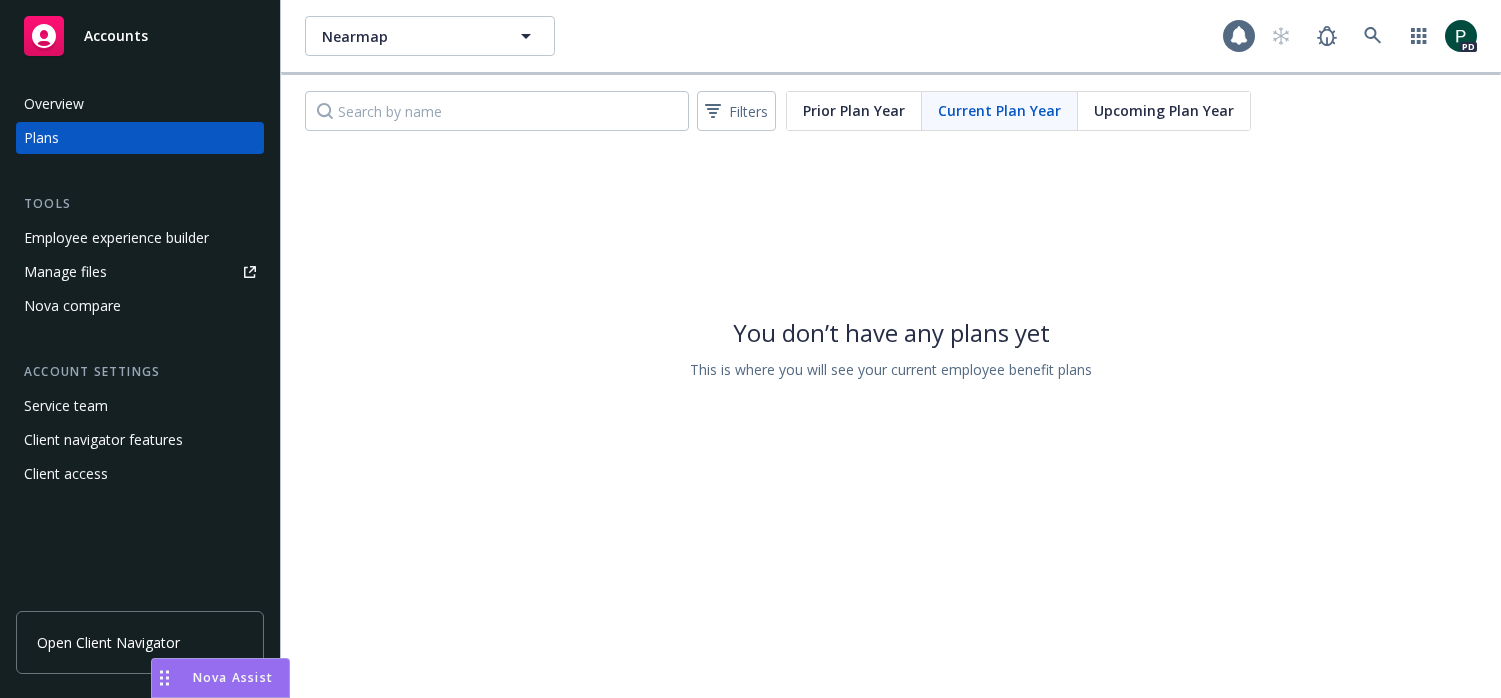 click on "Client access" at bounding box center (66, 474) 